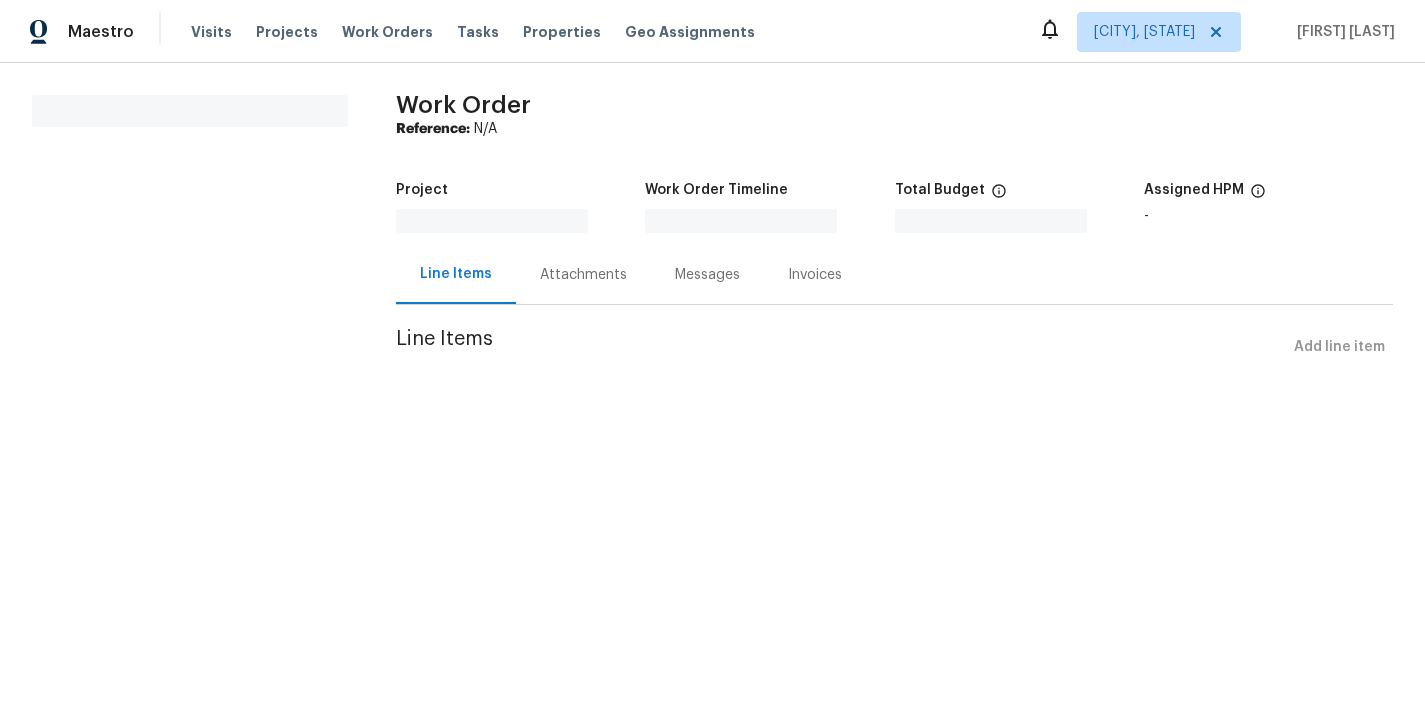 scroll, scrollTop: 0, scrollLeft: 0, axis: both 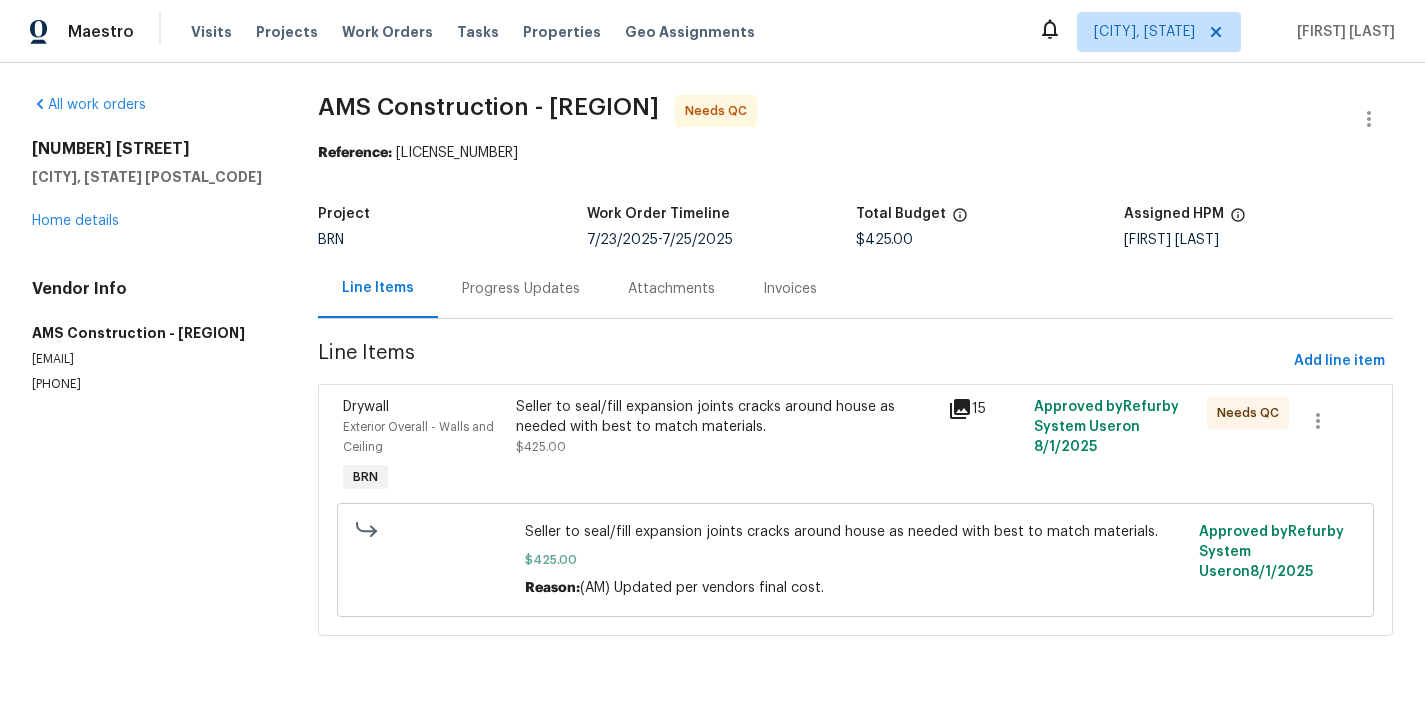 click on "Exterior Overall - Walls and Ceiling" at bounding box center [418, 437] 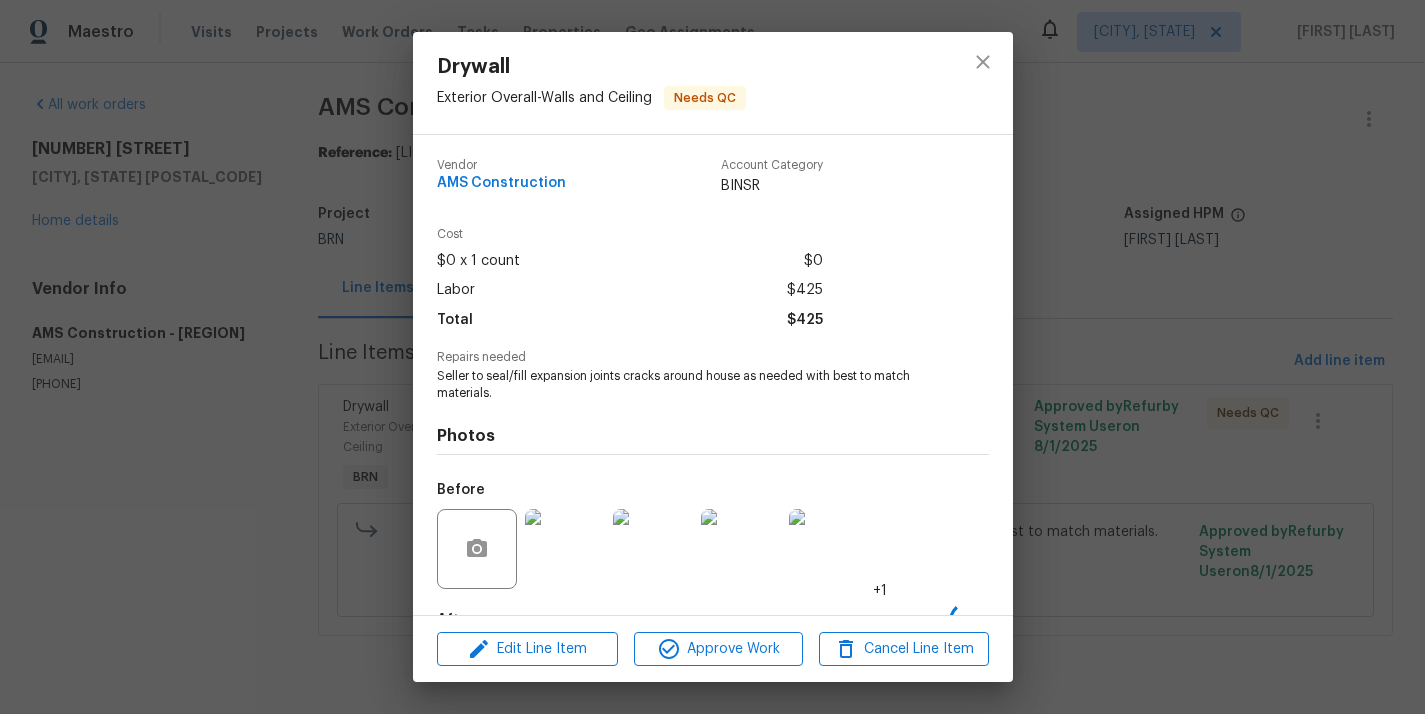 scroll, scrollTop: 124, scrollLeft: 0, axis: vertical 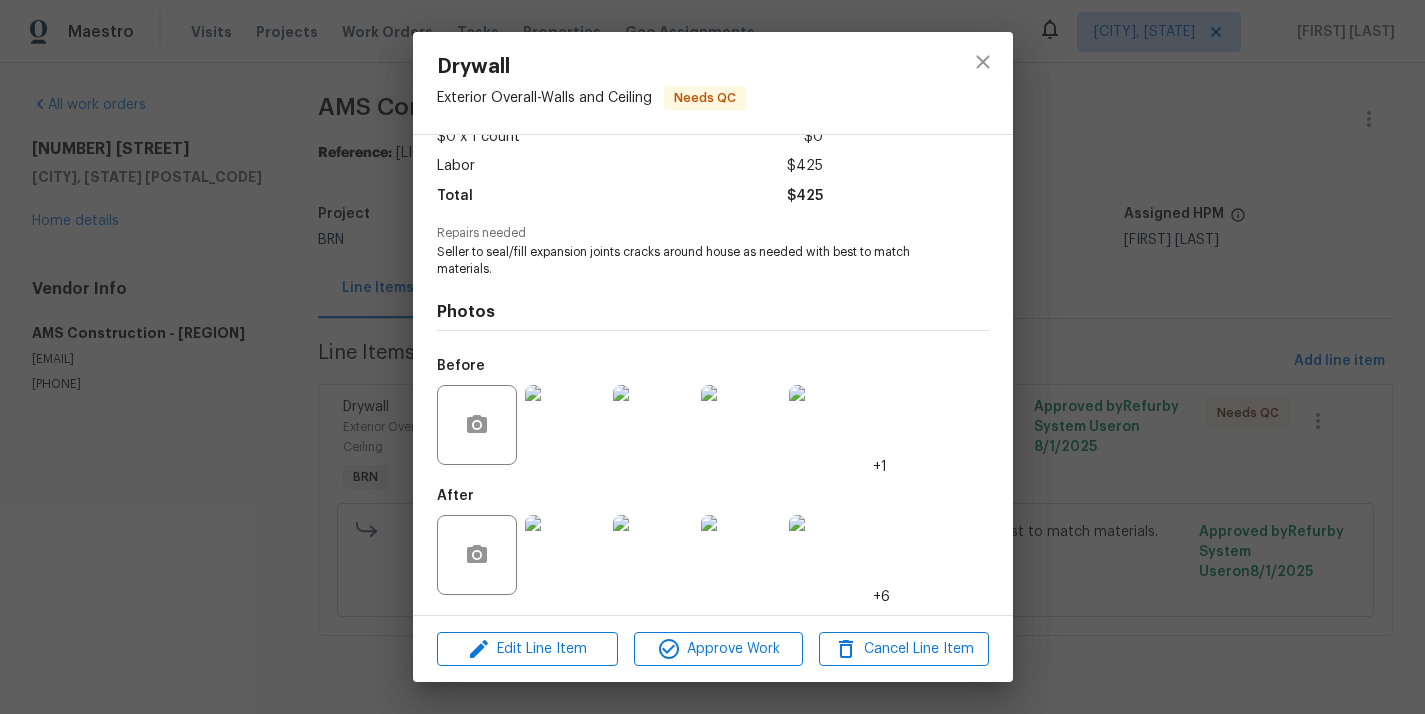 click at bounding box center [565, 425] 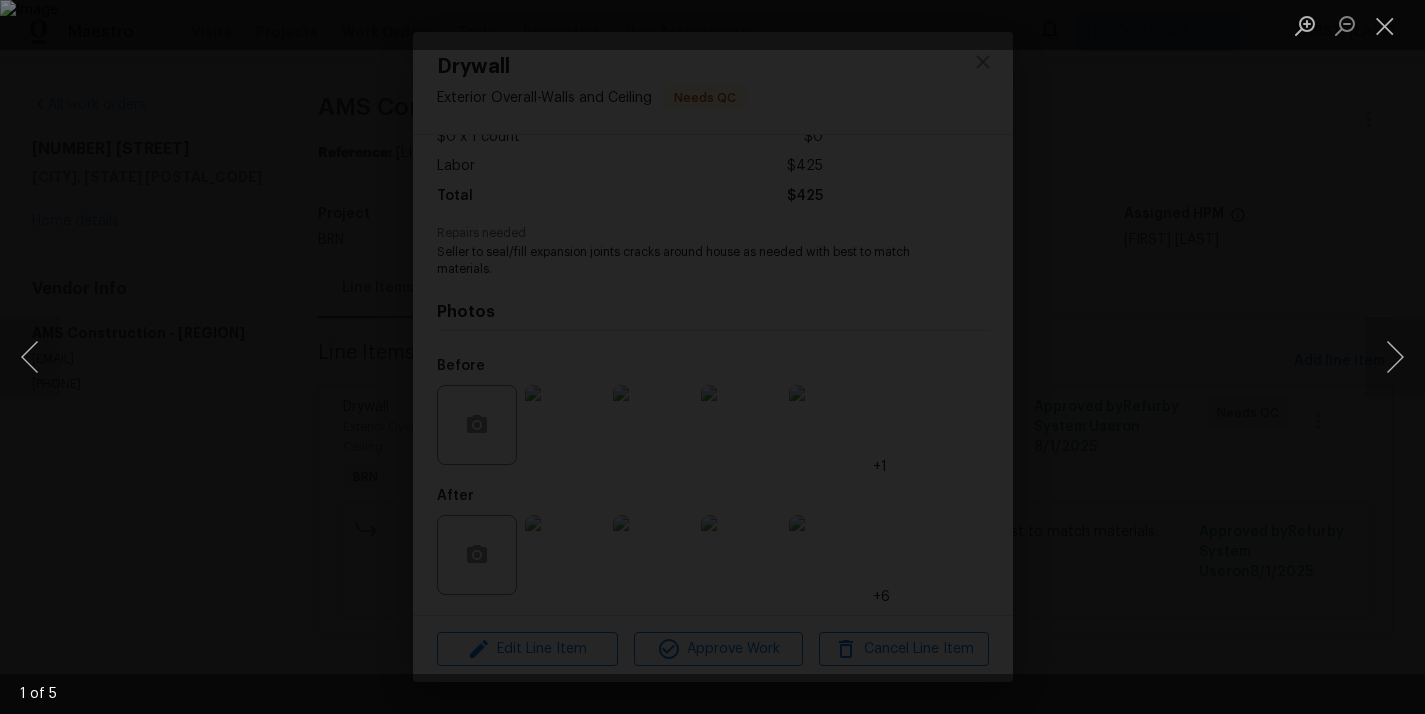 click at bounding box center [712, 357] 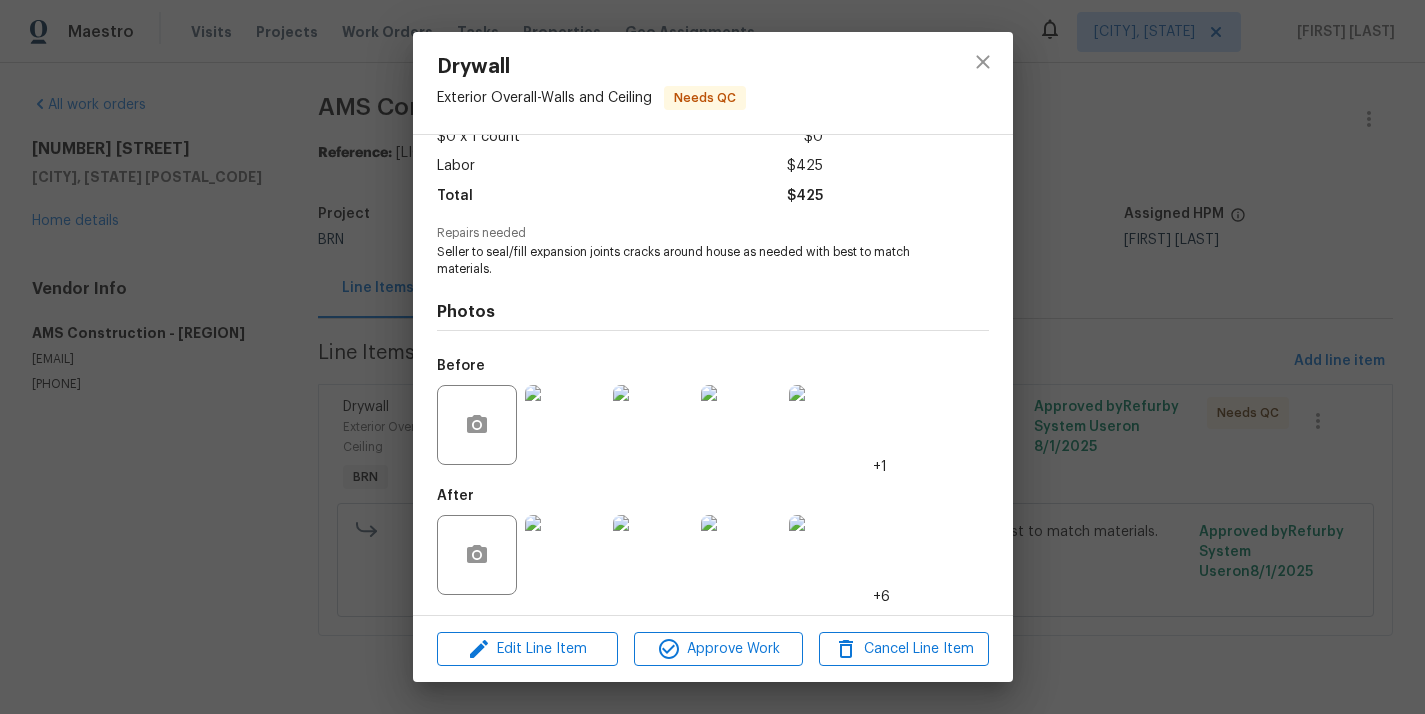 click at bounding box center (565, 555) 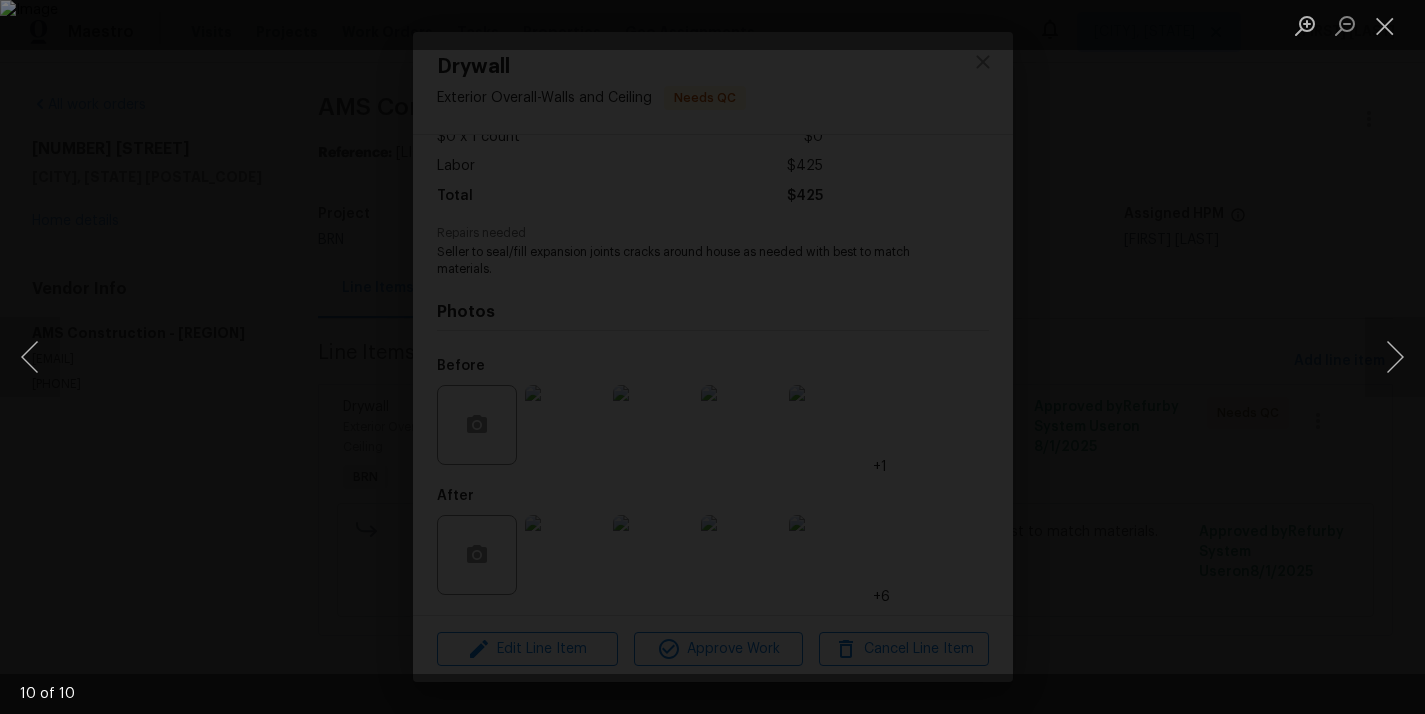 click at bounding box center [712, 357] 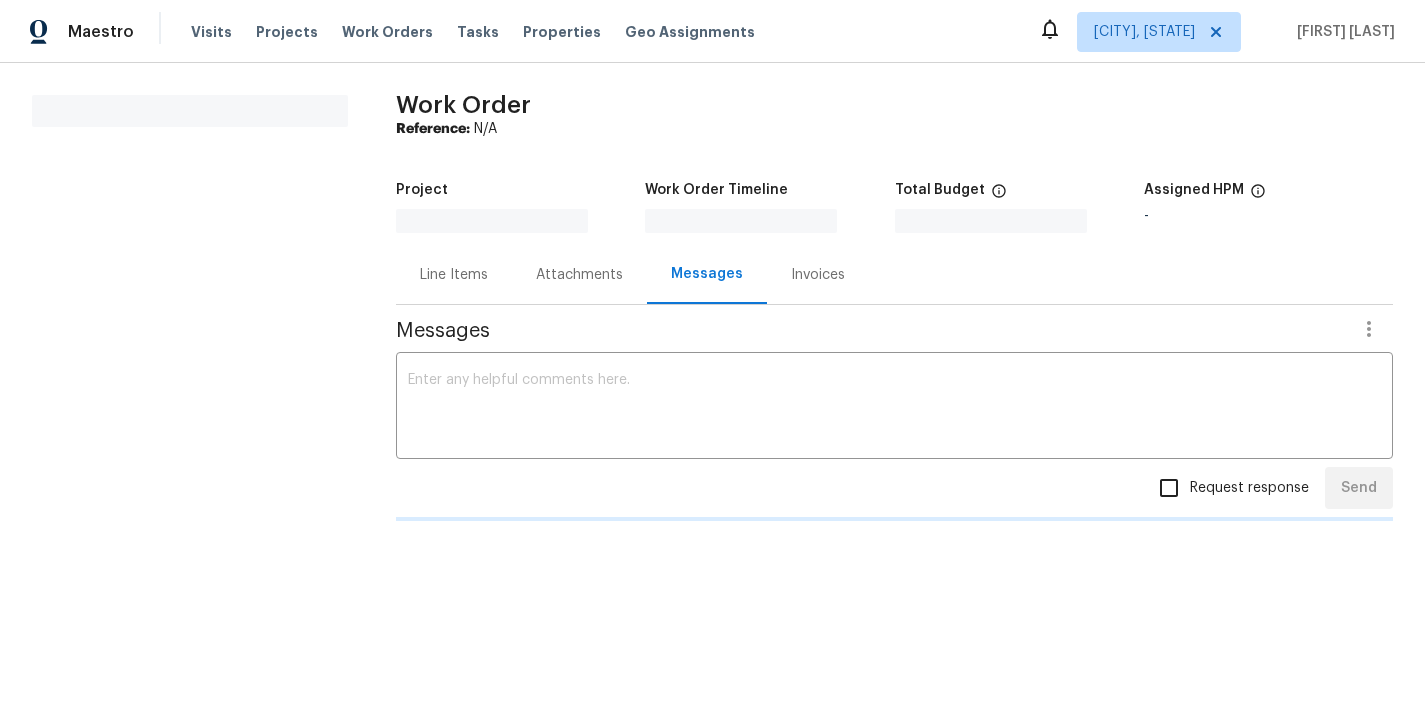 scroll, scrollTop: 0, scrollLeft: 0, axis: both 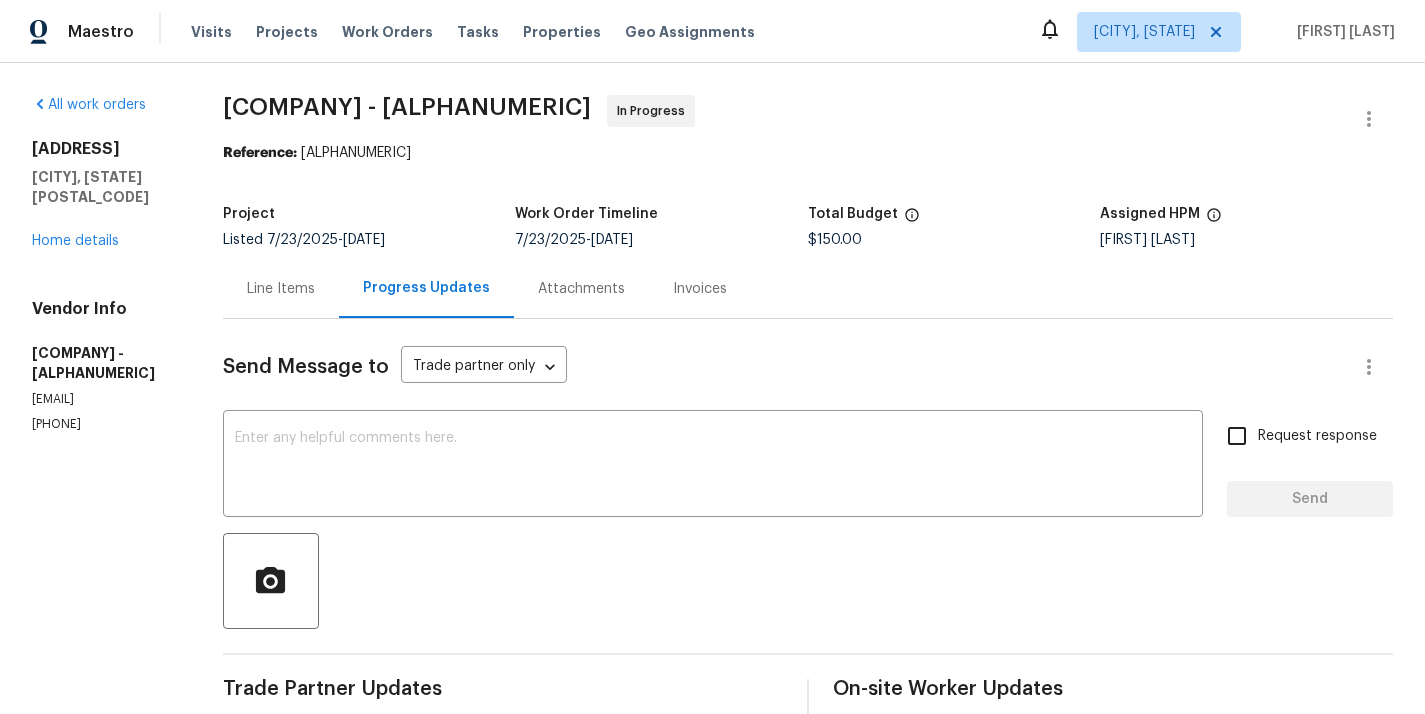click on "Line Items" at bounding box center (281, 288) 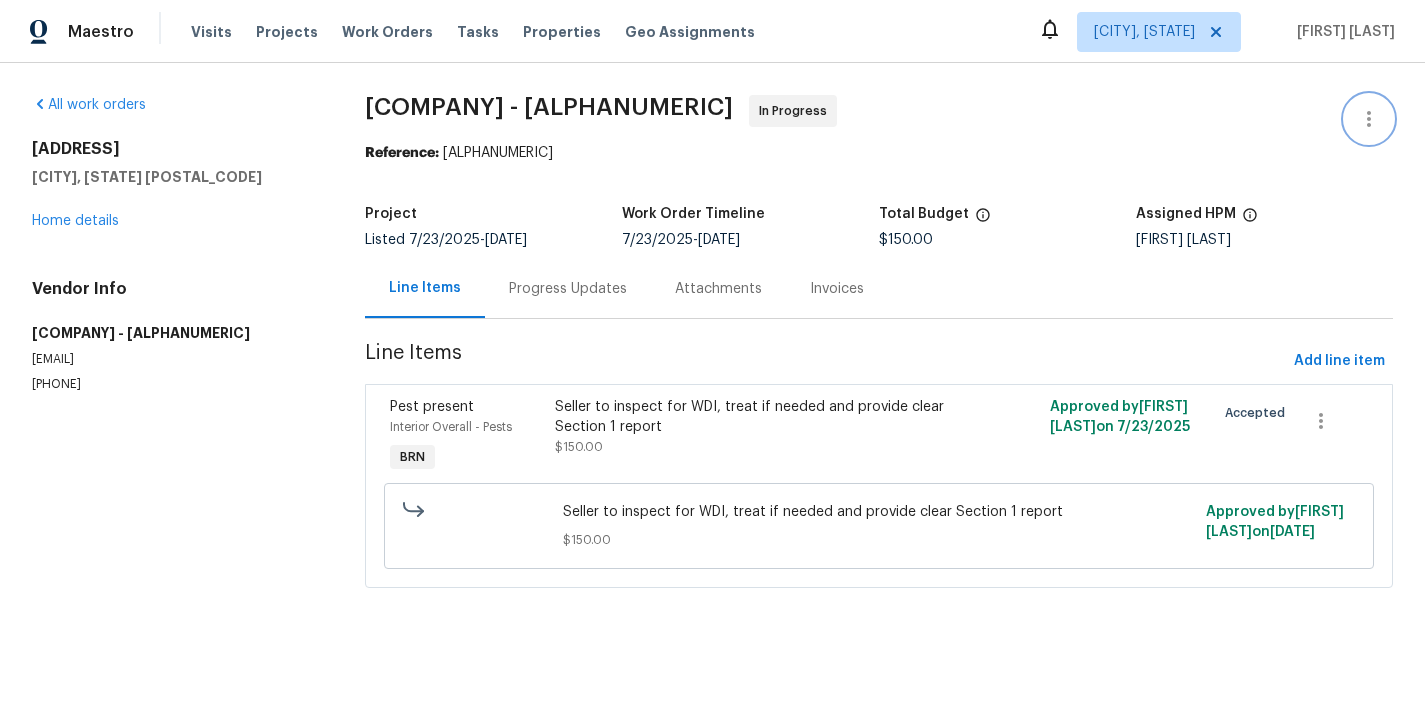 click 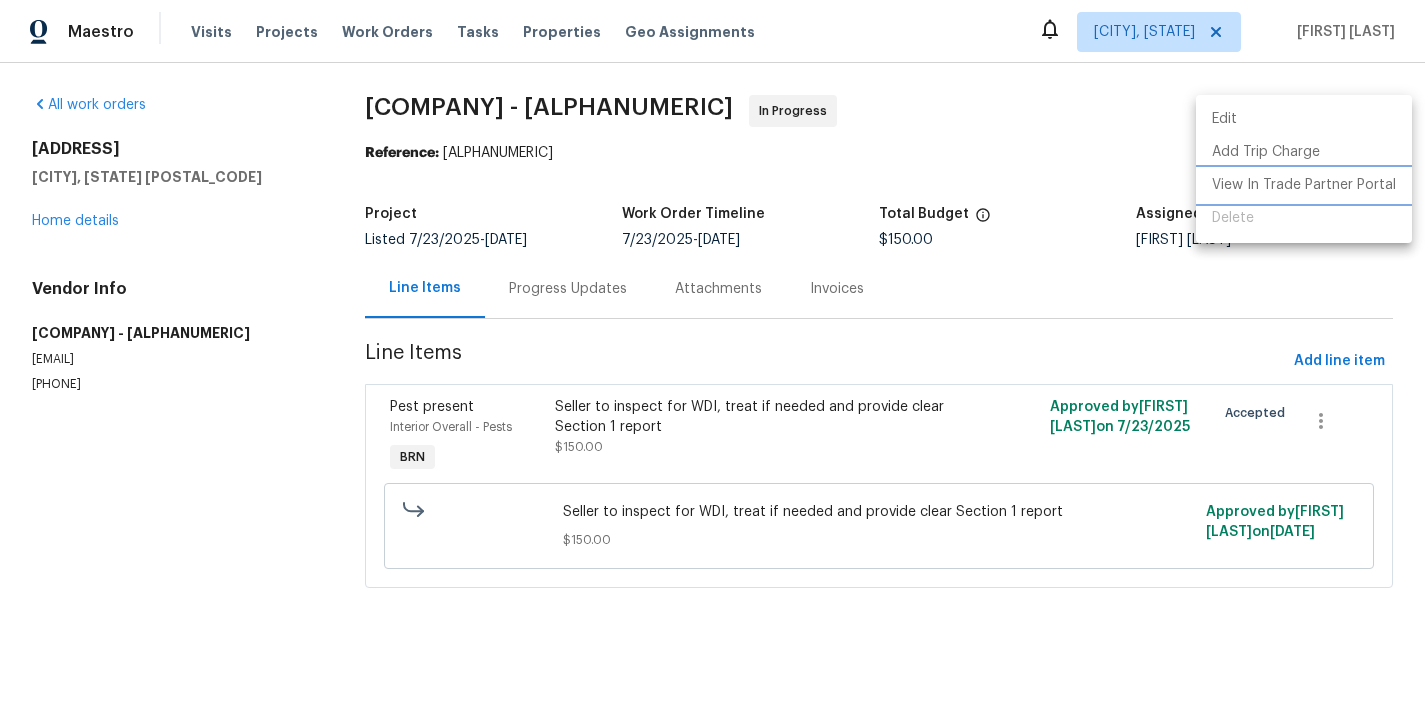 click on "View In Trade Partner Portal" at bounding box center (1304, 185) 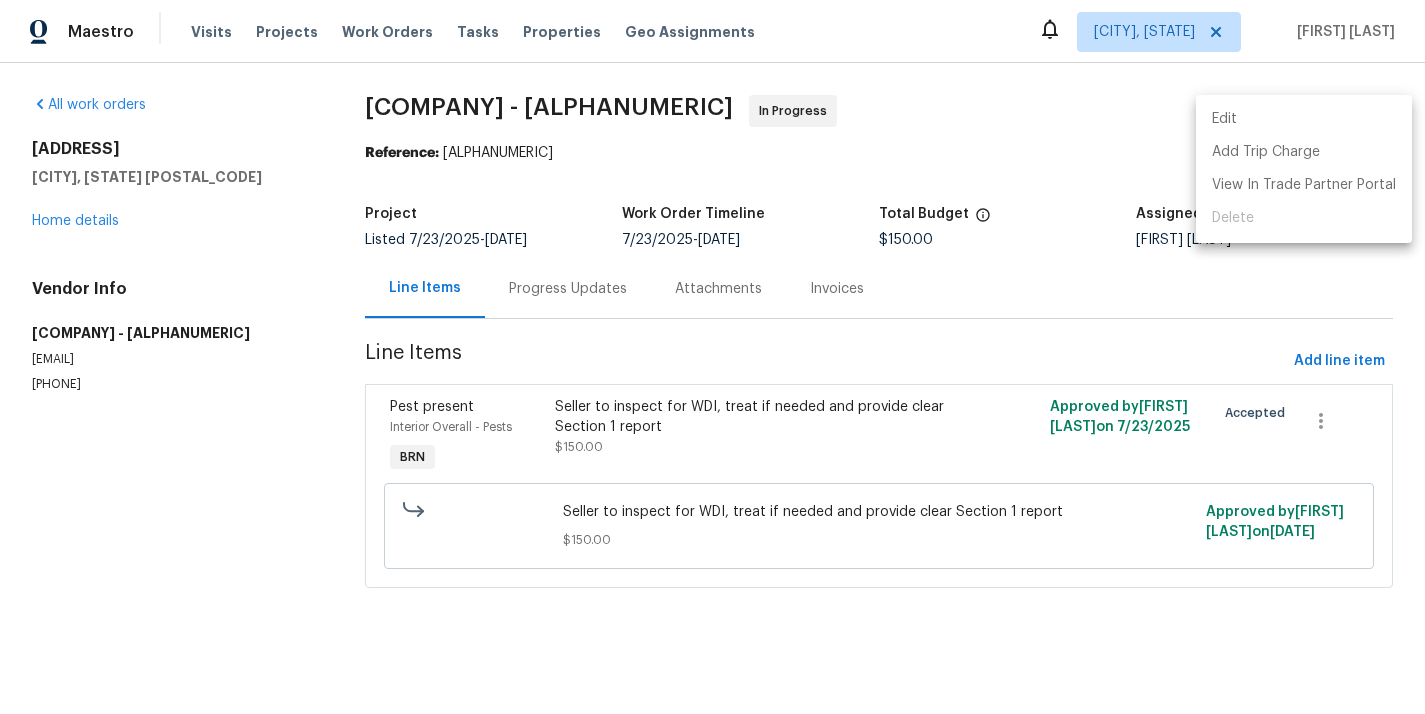 click at bounding box center (712, 357) 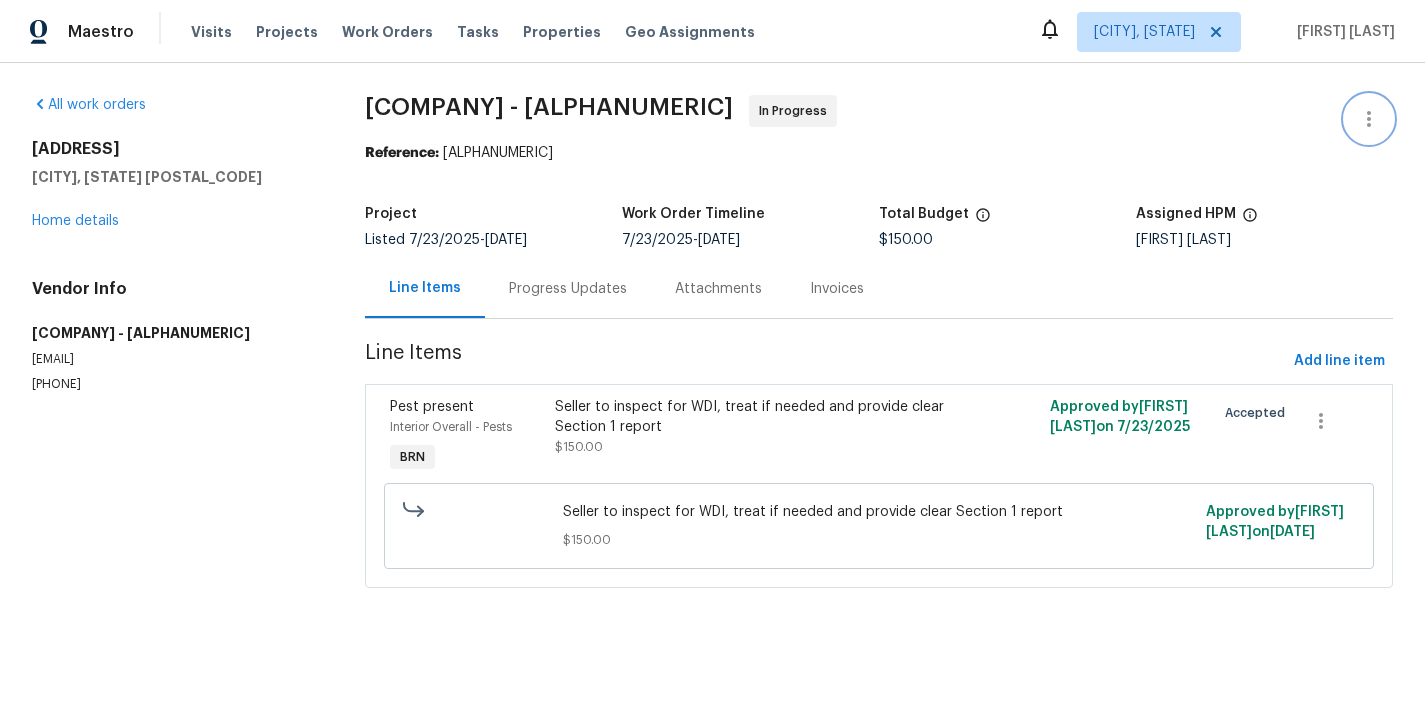 type 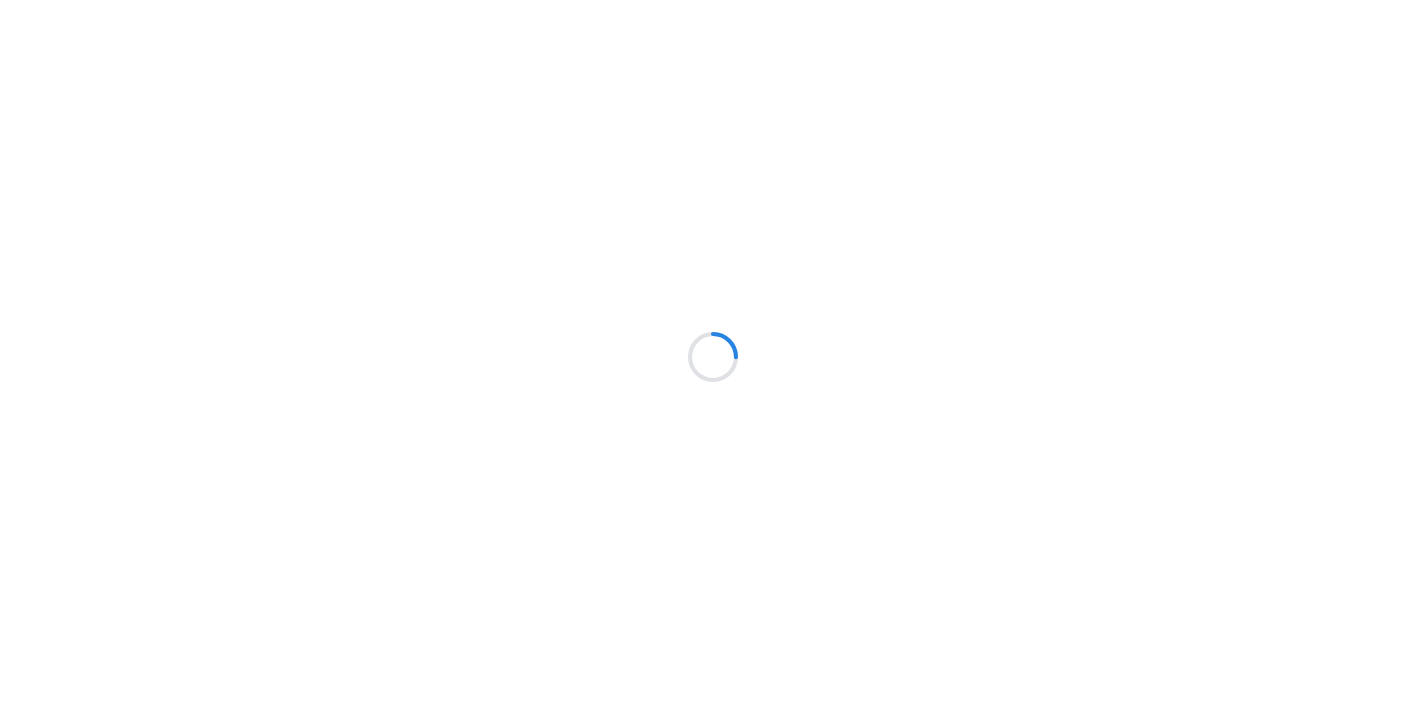 scroll, scrollTop: 0, scrollLeft: 0, axis: both 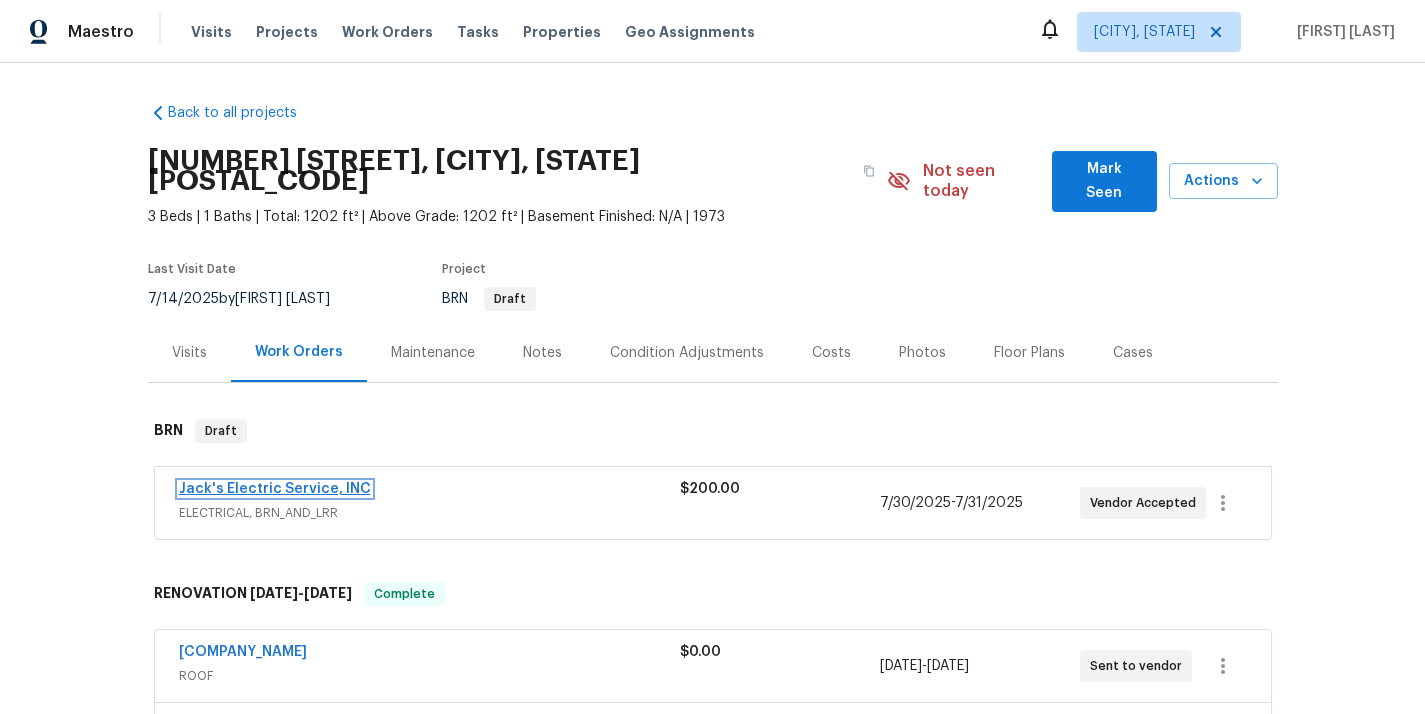 click on "Jack's Electric Service, INC" at bounding box center [275, 489] 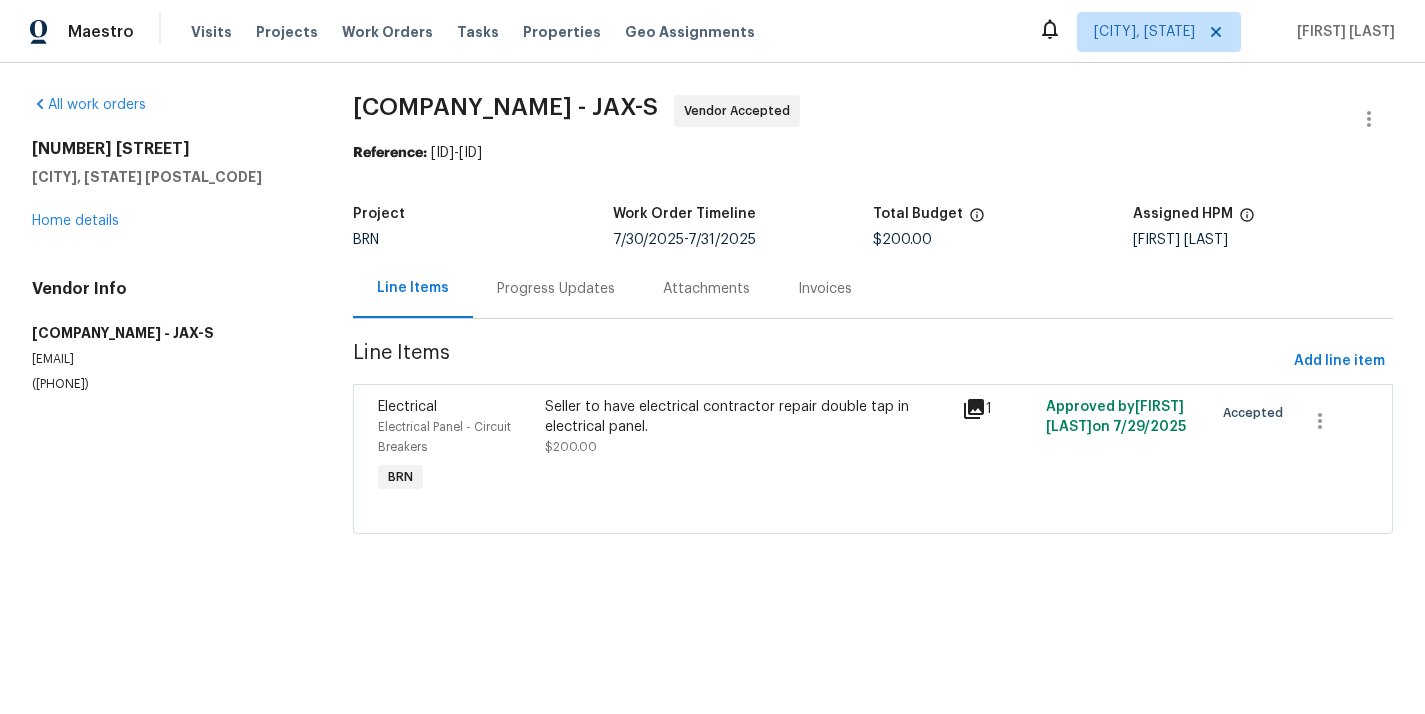 click on "Progress Updates" at bounding box center (556, 288) 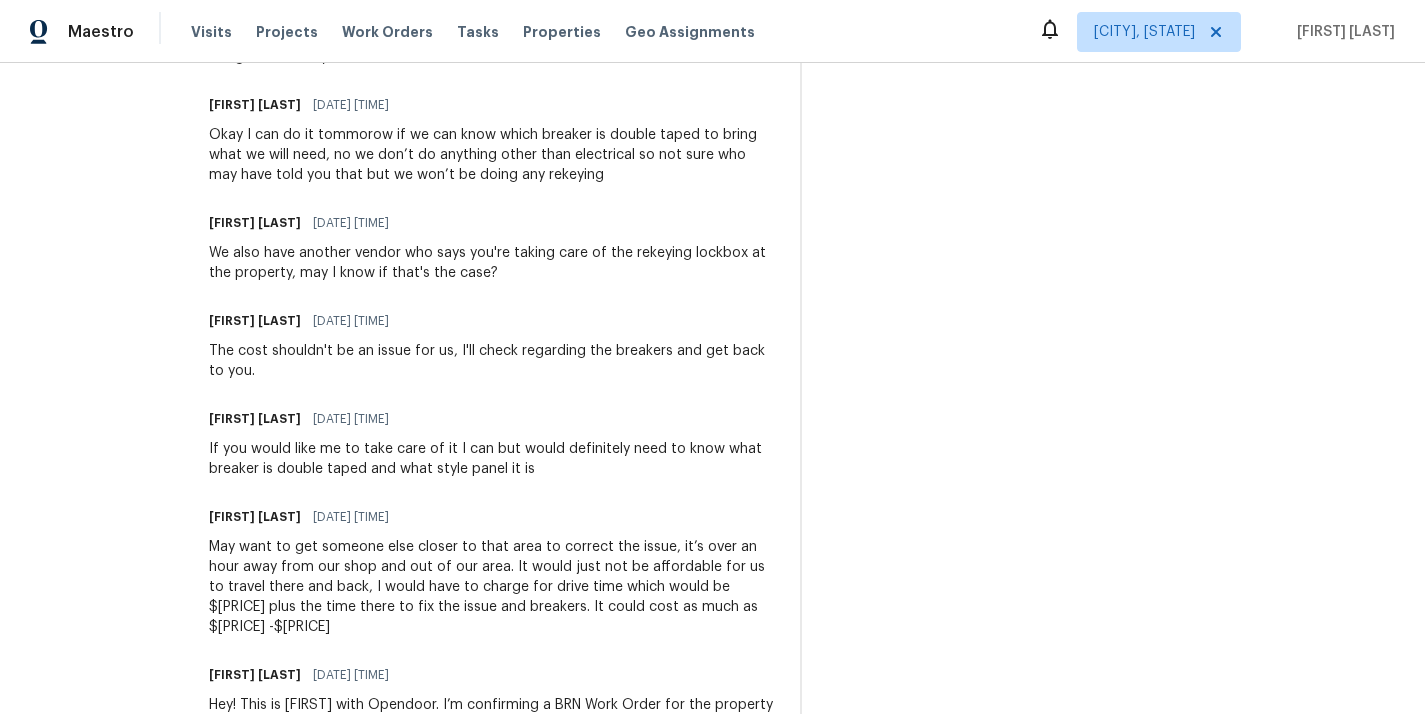 scroll, scrollTop: 1152, scrollLeft: 0, axis: vertical 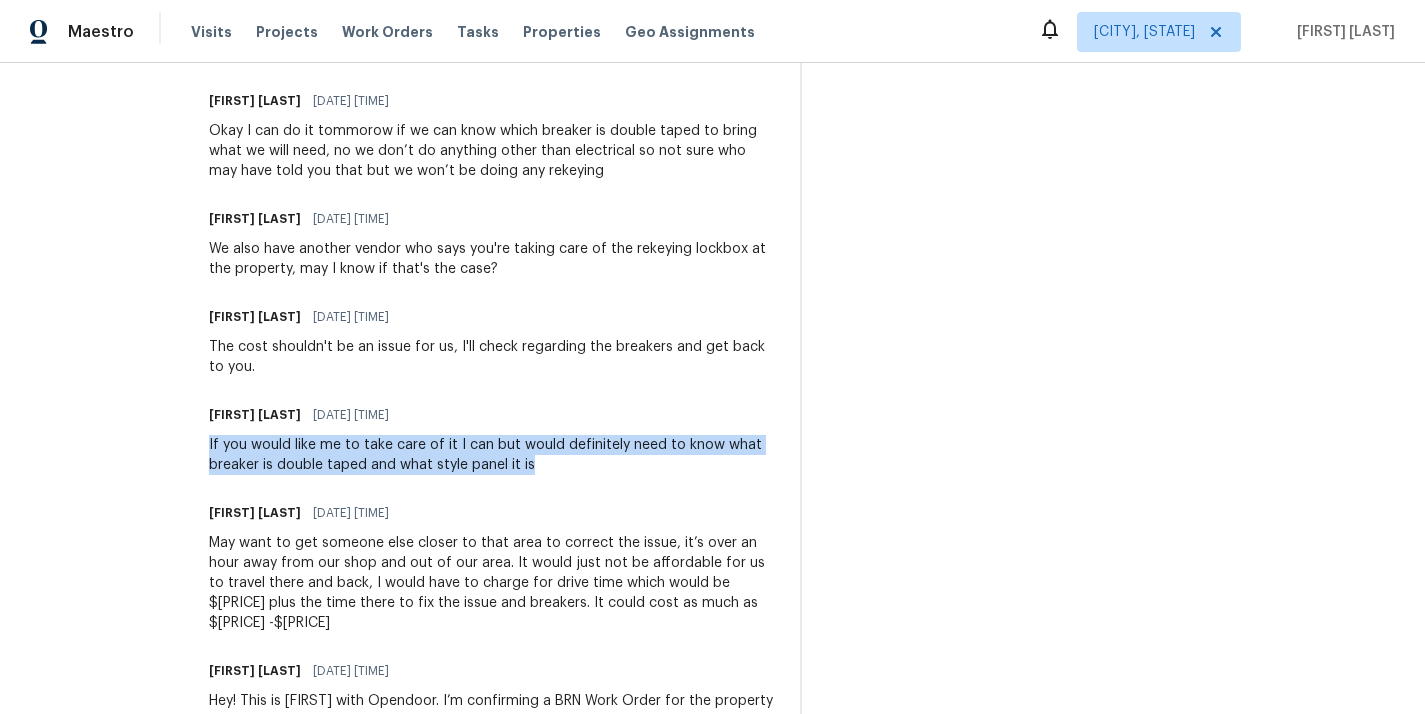 drag, startPoint x: 538, startPoint y: 464, endPoint x: 196, endPoint y: 443, distance: 342.64413 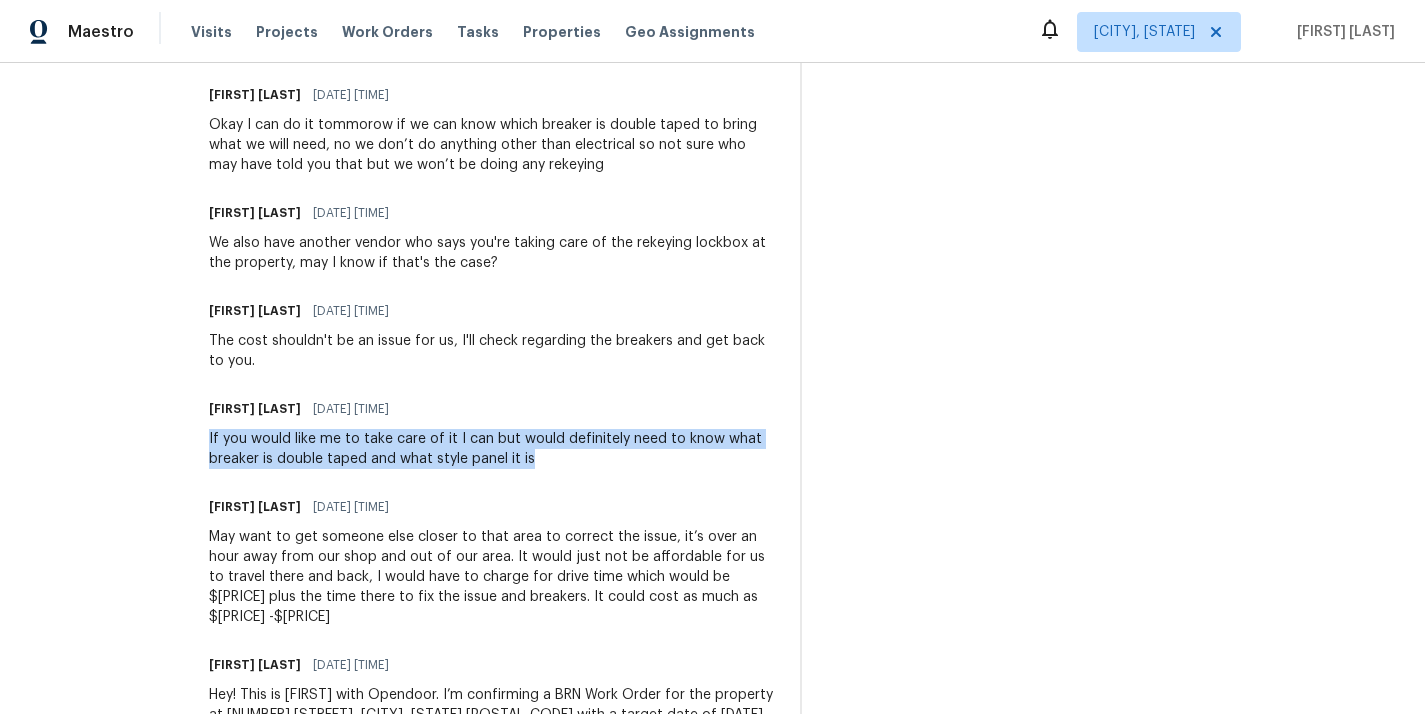 scroll, scrollTop: 1152, scrollLeft: 0, axis: vertical 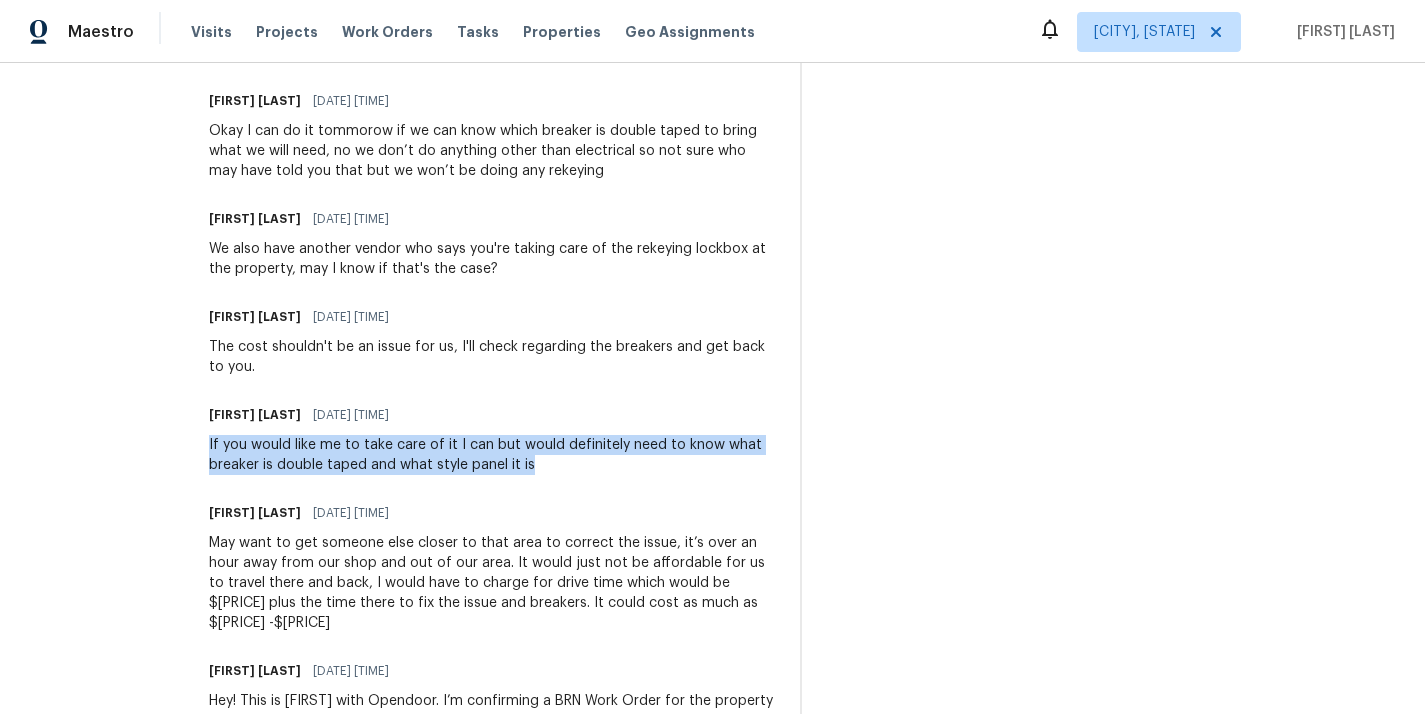 click on "Trade Partner Updates [FIRST] [LAST] [DATE] [TIME] Okay, Please have the work completed next week. [FIRST] [LAST] [DATE] [TIME] Yessir I can see what style breaker it is from the picture, which is mainly all I need to know which style of breaker to bring since there is no supply house nearby, thank you!! [FIRST] [LAST] [DATE] [TIME] I have attached a photo in the before photo section. Please let me know if it's okay. [FIRST] [LAST] [DATE] [TIME] Is it possible to visit the property and check those and also provide us the photos? [FIRST] [LAST] [DATE] [TIME] I was going to catch it today, but since I don’t know what the panel is with no pictures, I’ll have to catch it next week one day [FIRST] [LAST] [DATE] [TIME] I've got it, thank you. [FIRST] [LAST] [DATE] [TIME] Okay I can do it tommorow if we can know which breaker is double taped to bring what we will need, no we don’t do anything other than electrical so not sure who may have told you that but we won’t be doing any rekeying [FIRST] [LAST]" at bounding box center [492, 201] 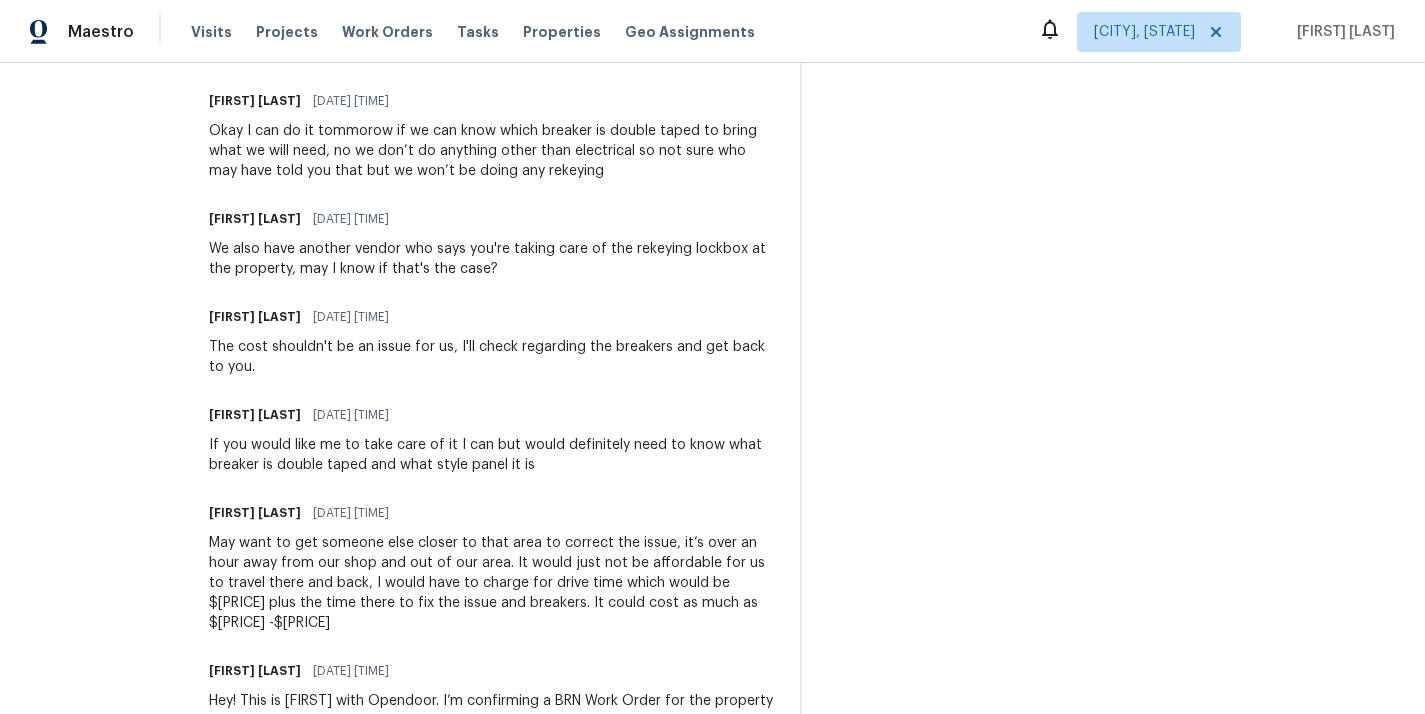 click on "[FIRST] [LAST] [DATE] [TIME]" at bounding box center [492, 415] 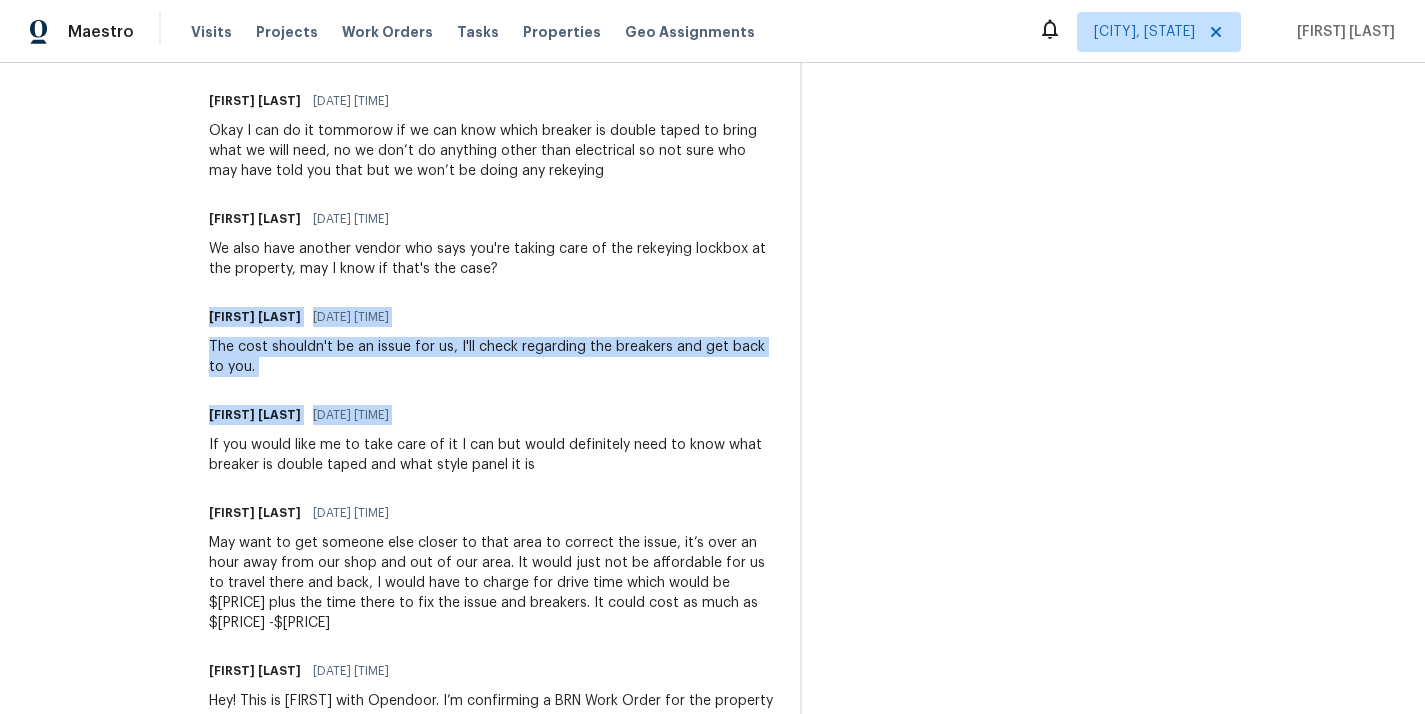 drag, startPoint x: 402, startPoint y: 412, endPoint x: 203, endPoint y: 313, distance: 222.26561 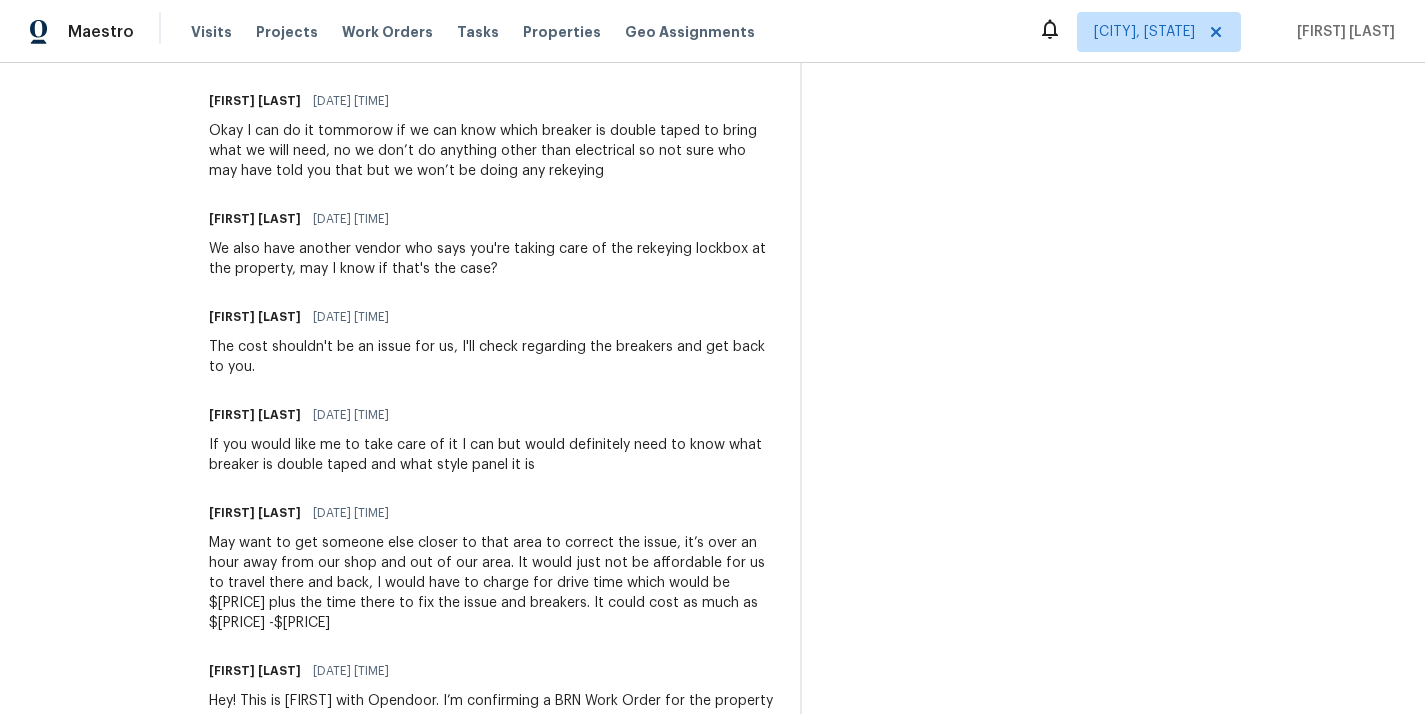 click on "[DATE] [TIME]" at bounding box center [351, 317] 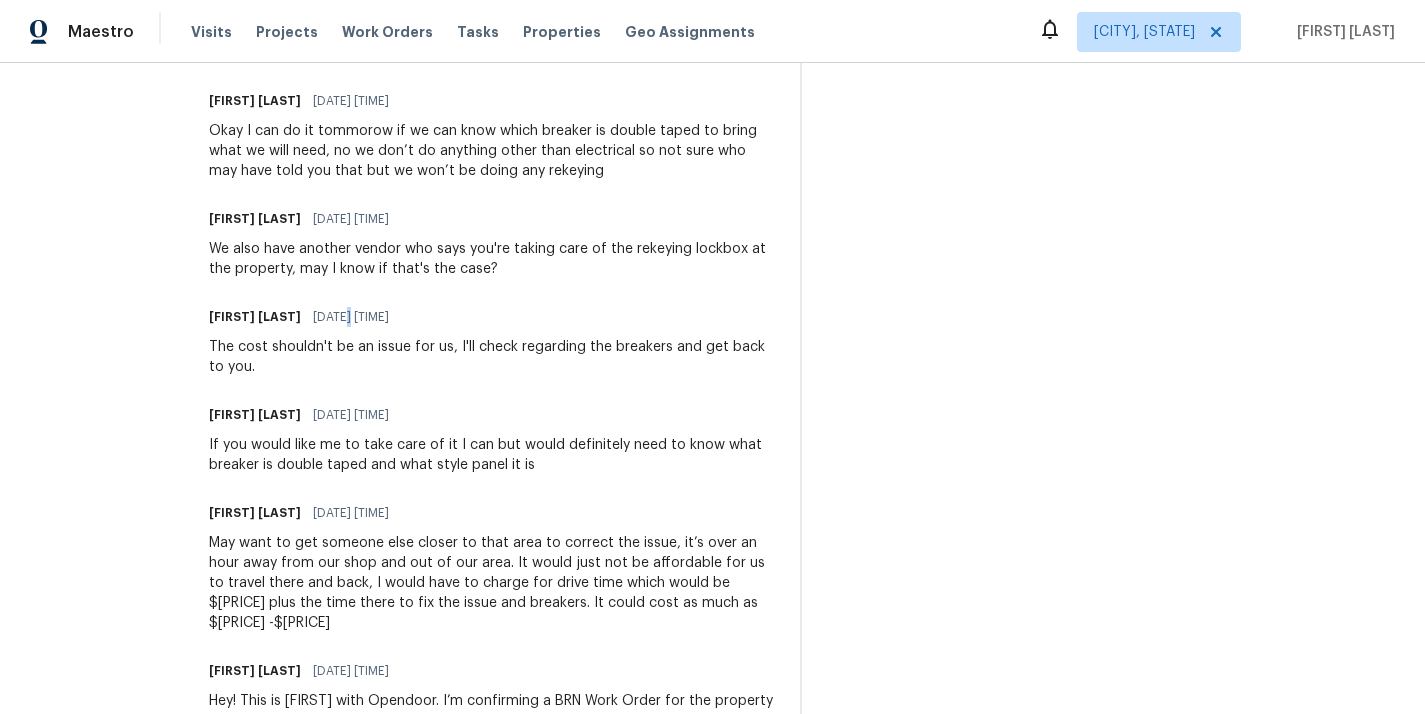 click on "[DATE] [TIME]" at bounding box center [351, 317] 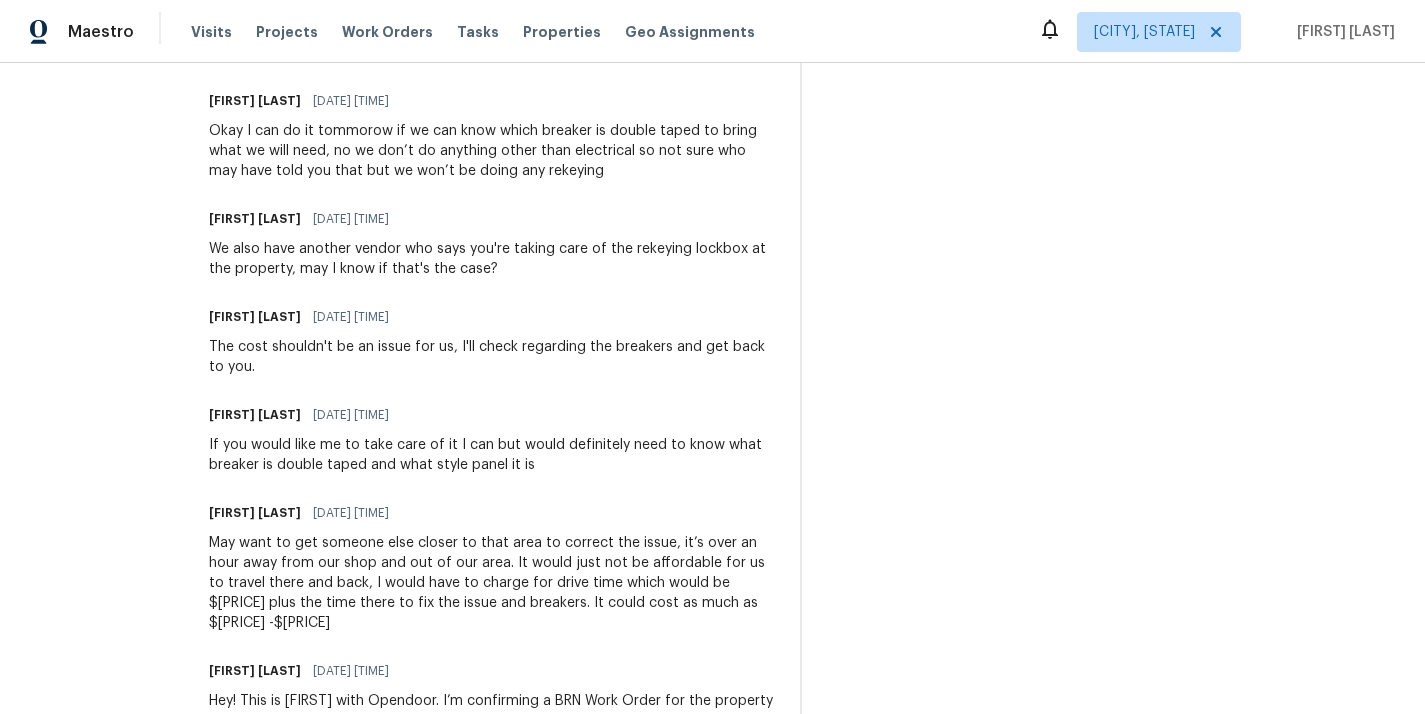 click on "[DATE] [TIME]" at bounding box center [351, 317] 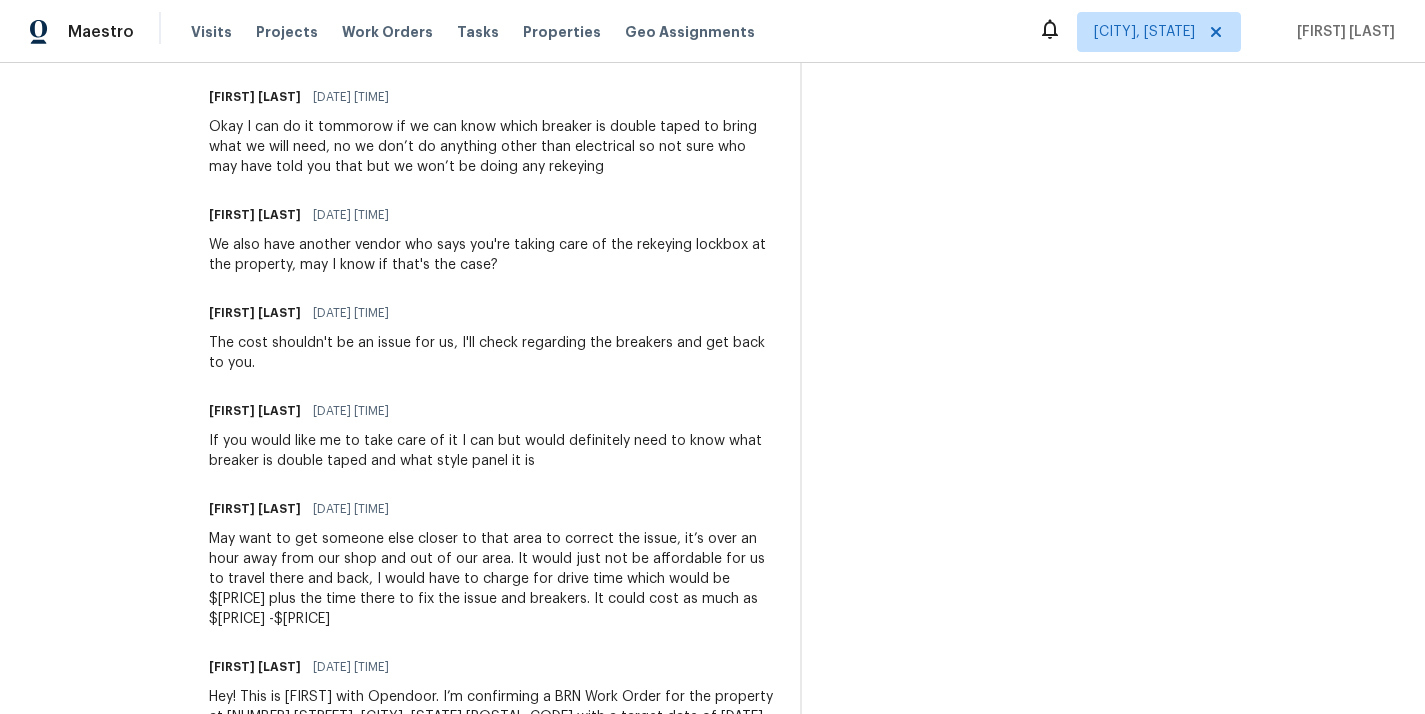 scroll, scrollTop: 1184, scrollLeft: 0, axis: vertical 